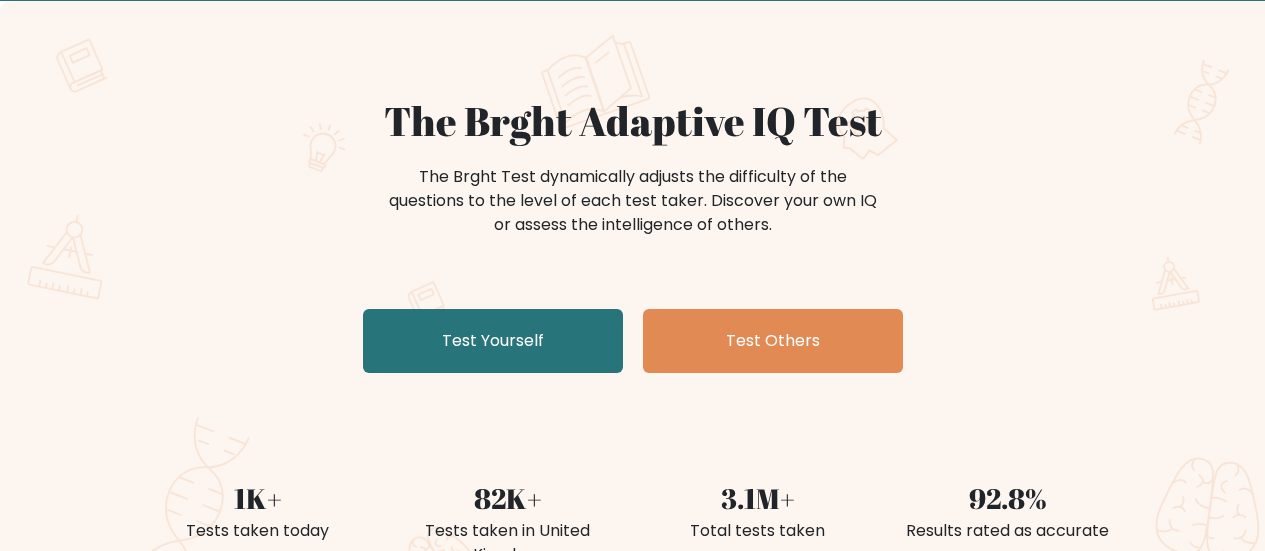 scroll, scrollTop: 200, scrollLeft: 0, axis: vertical 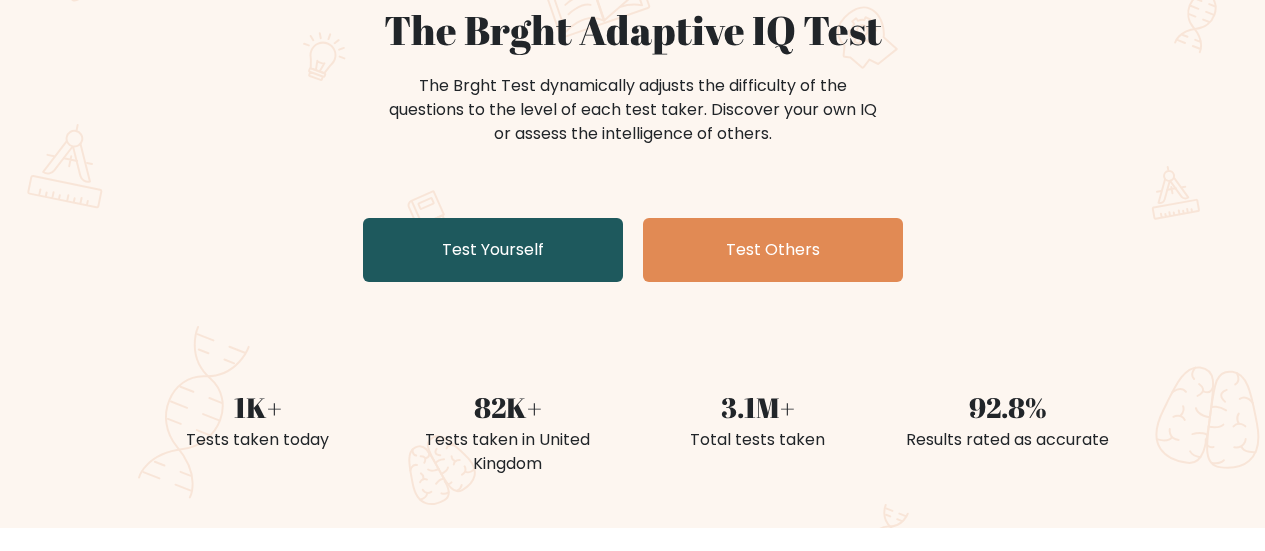 click on "Test Yourself" at bounding box center [493, 250] 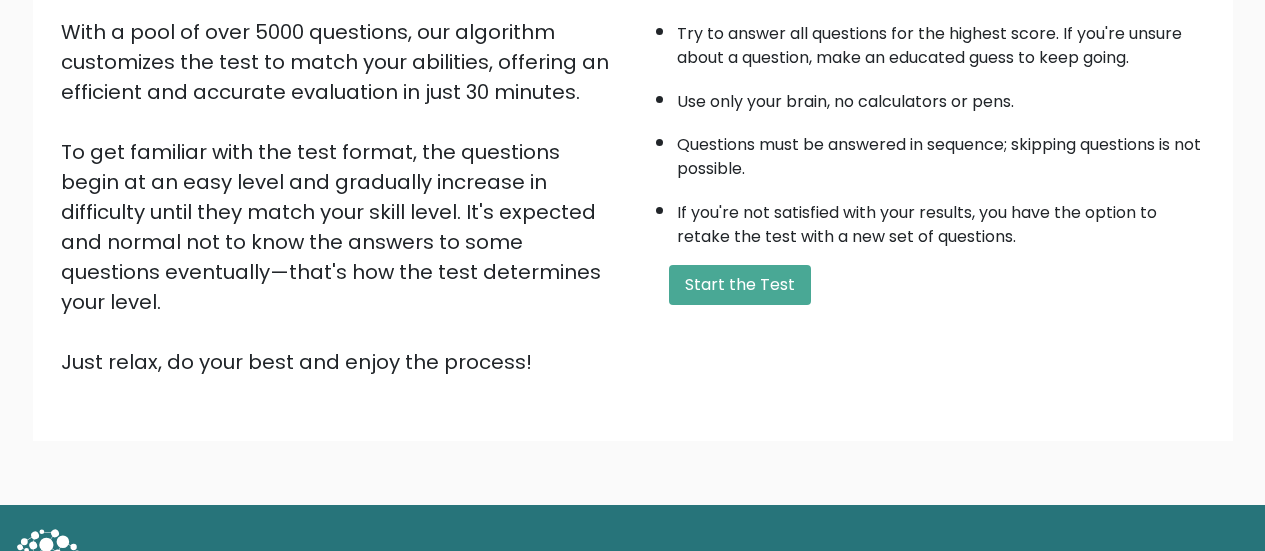 scroll, scrollTop: 365, scrollLeft: 0, axis: vertical 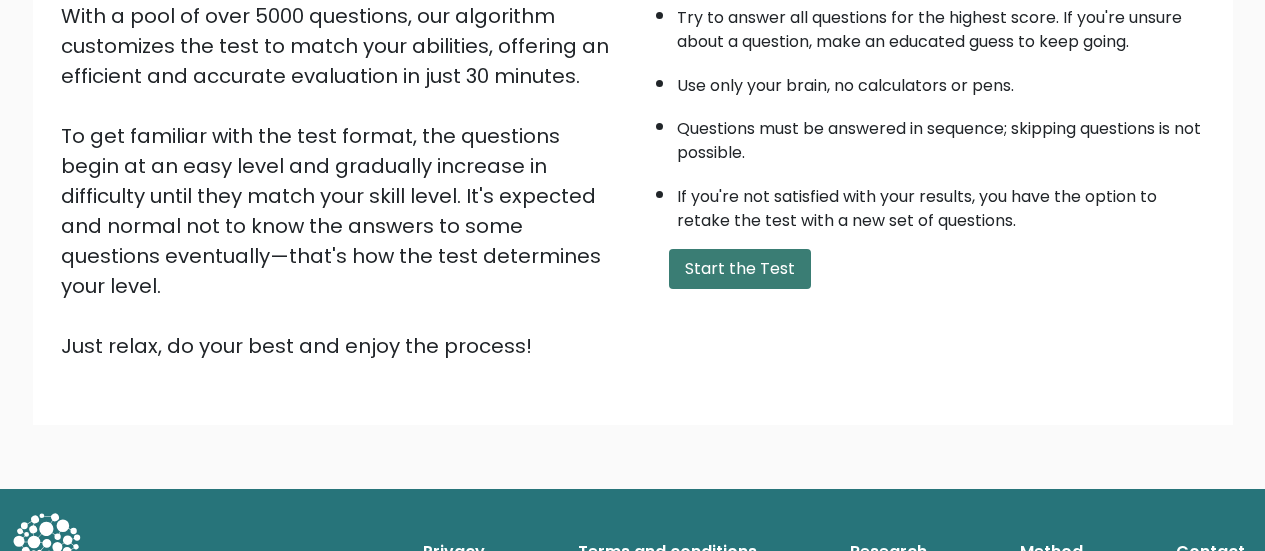 click on "Start the Test" at bounding box center (740, 269) 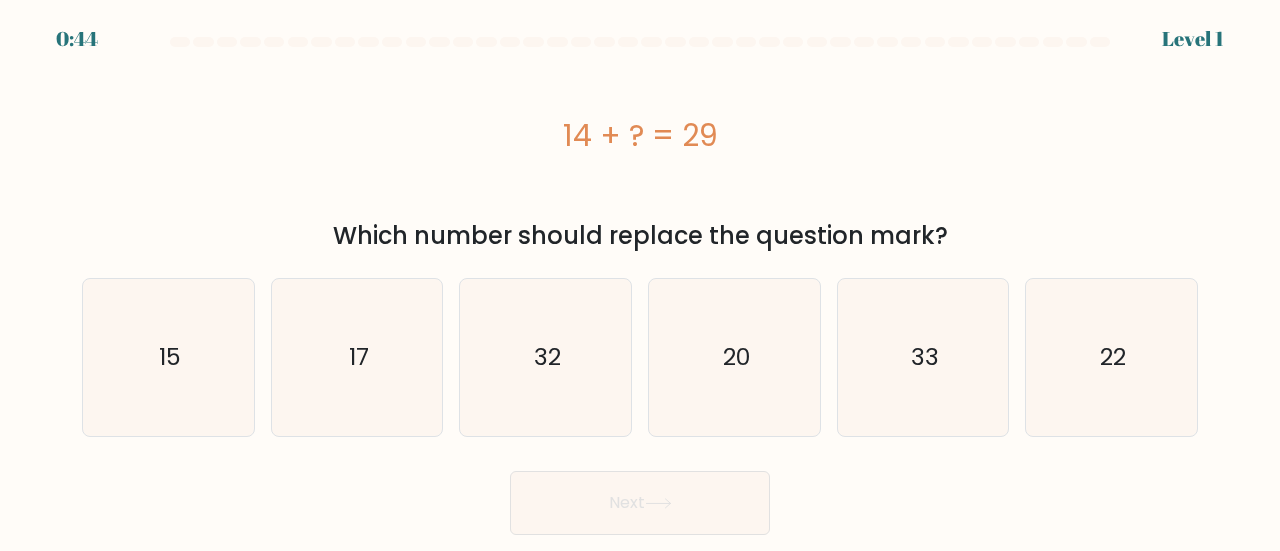scroll, scrollTop: 0, scrollLeft: 0, axis: both 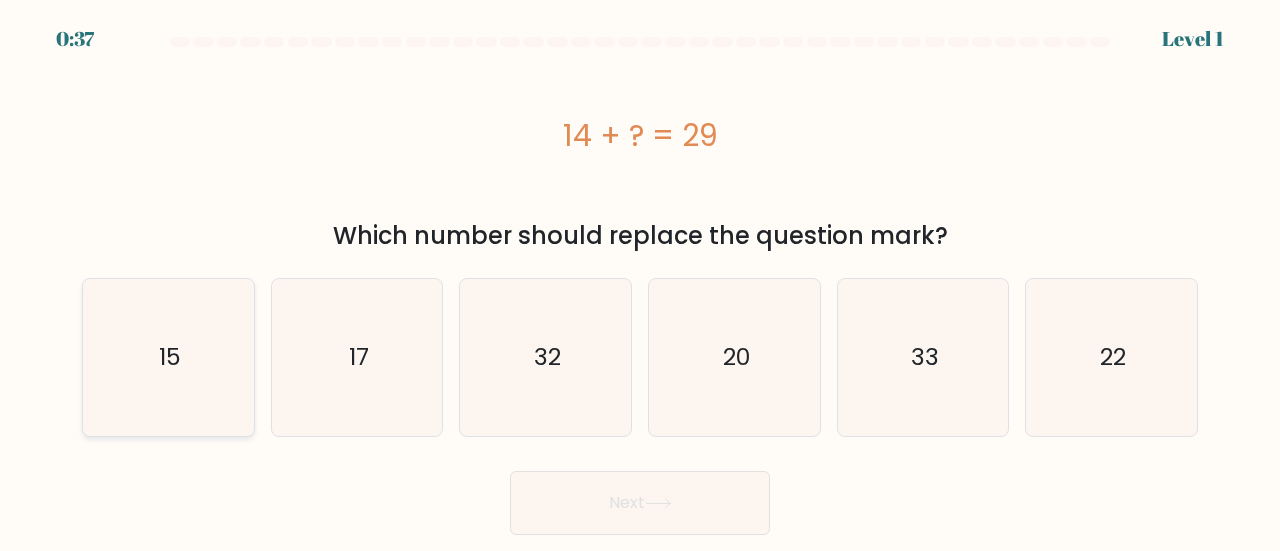 click on "15" 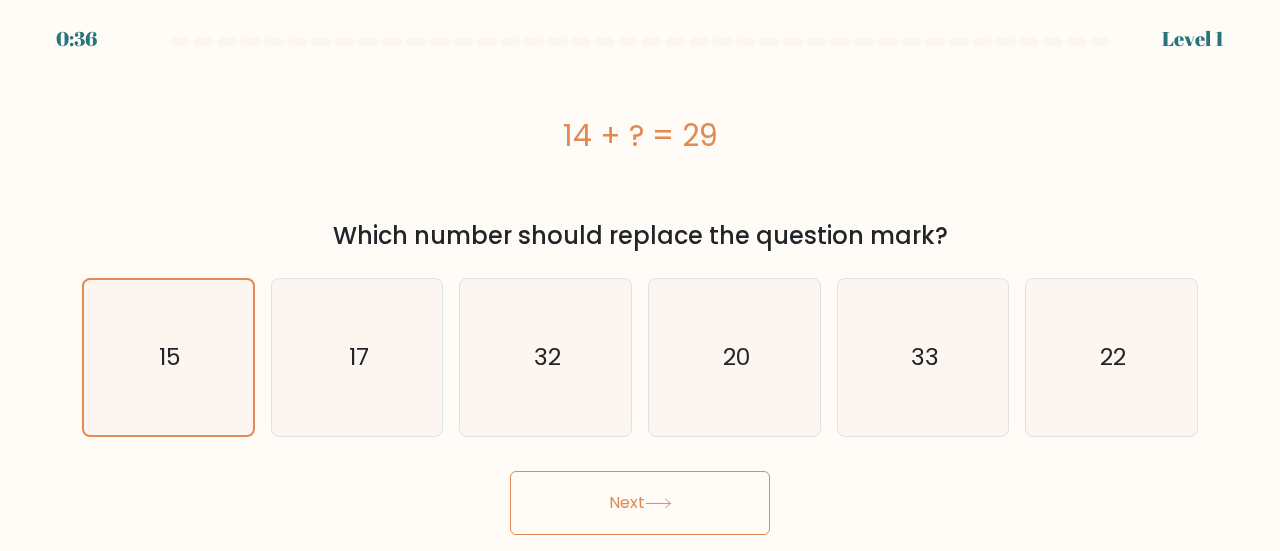 click on "Next" at bounding box center (640, 503) 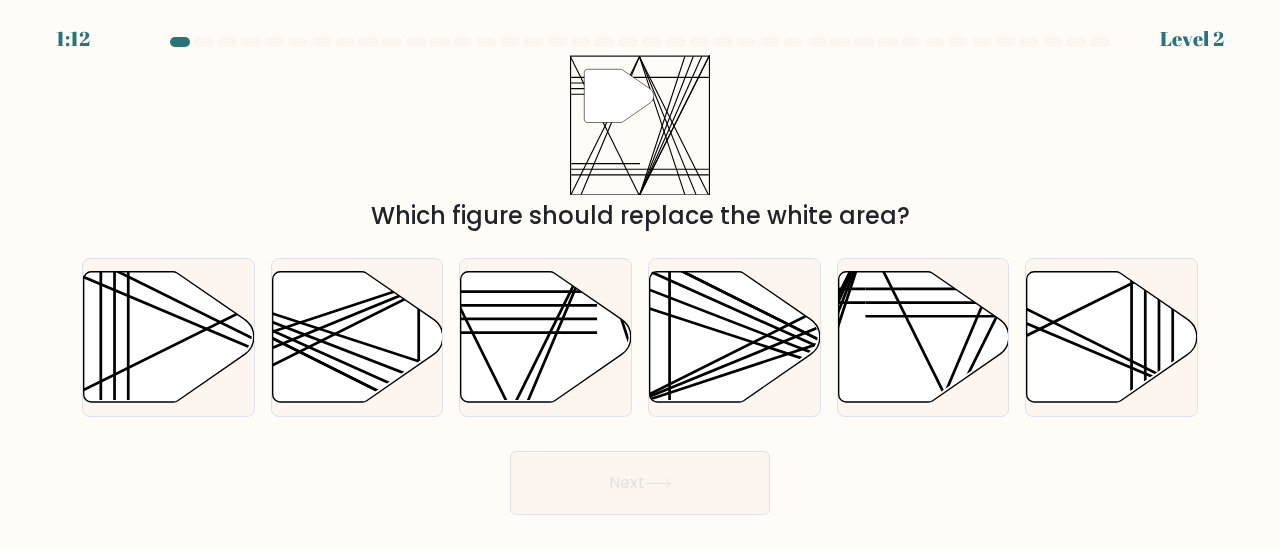 type 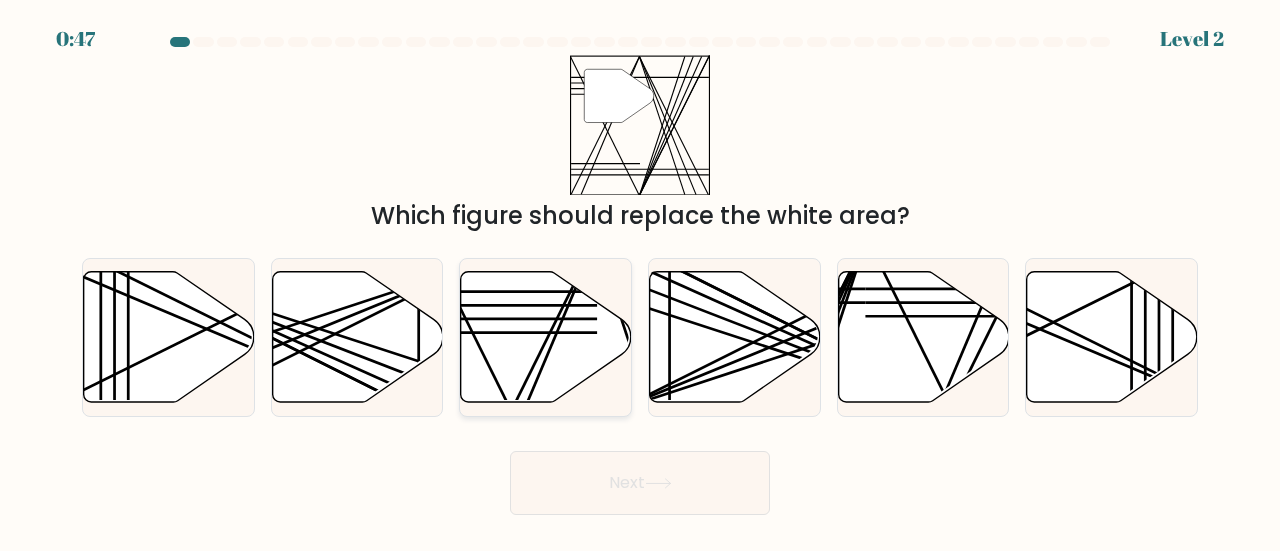 click 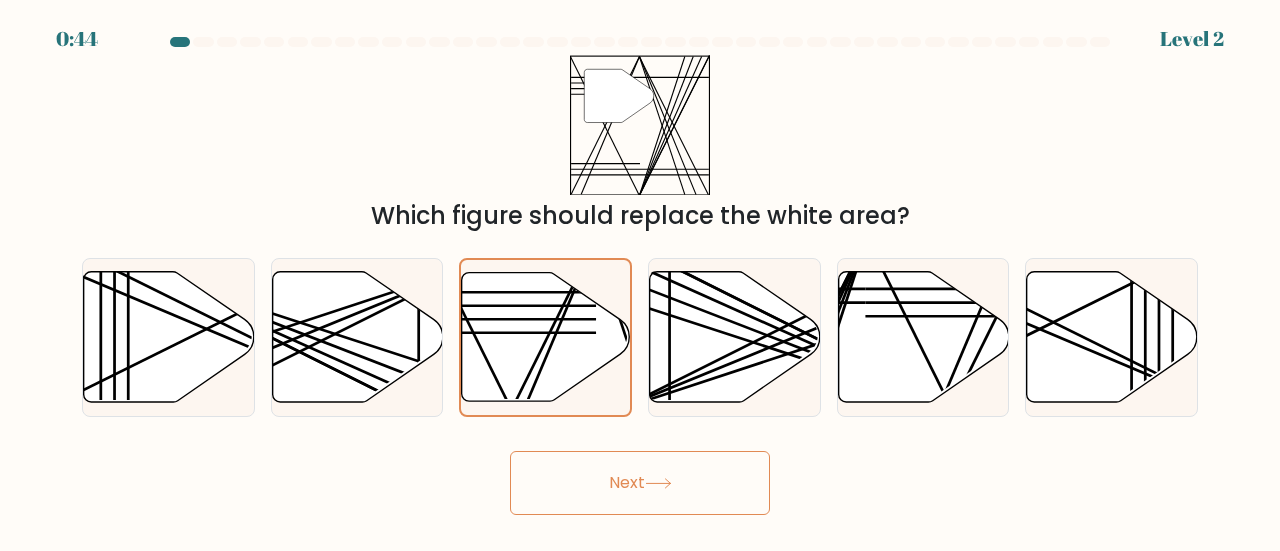 click on "Next" at bounding box center (640, 483) 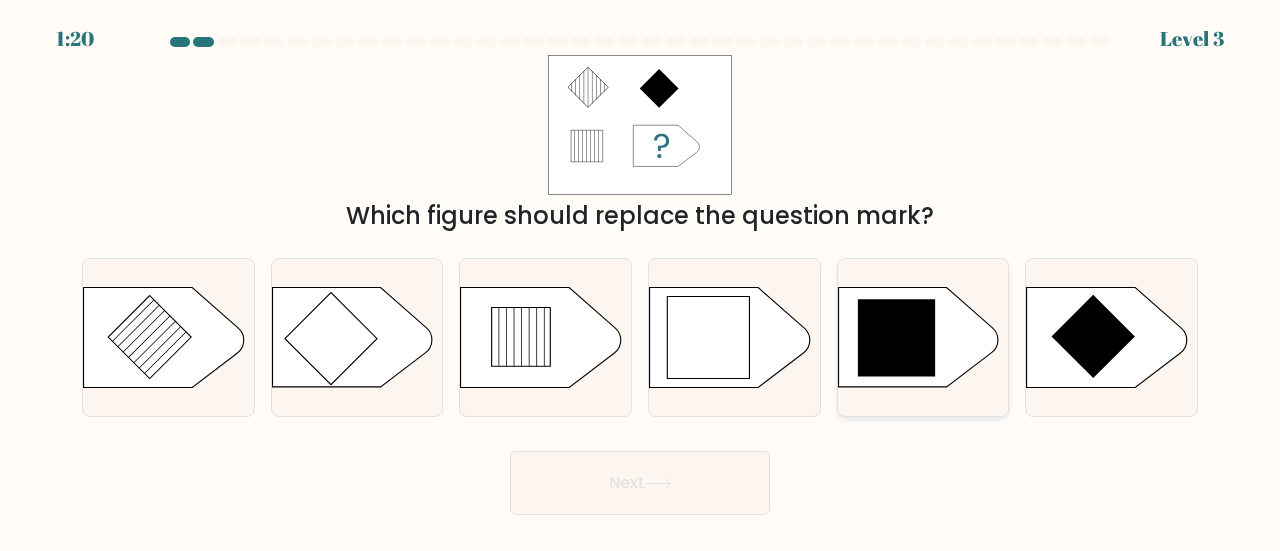 click 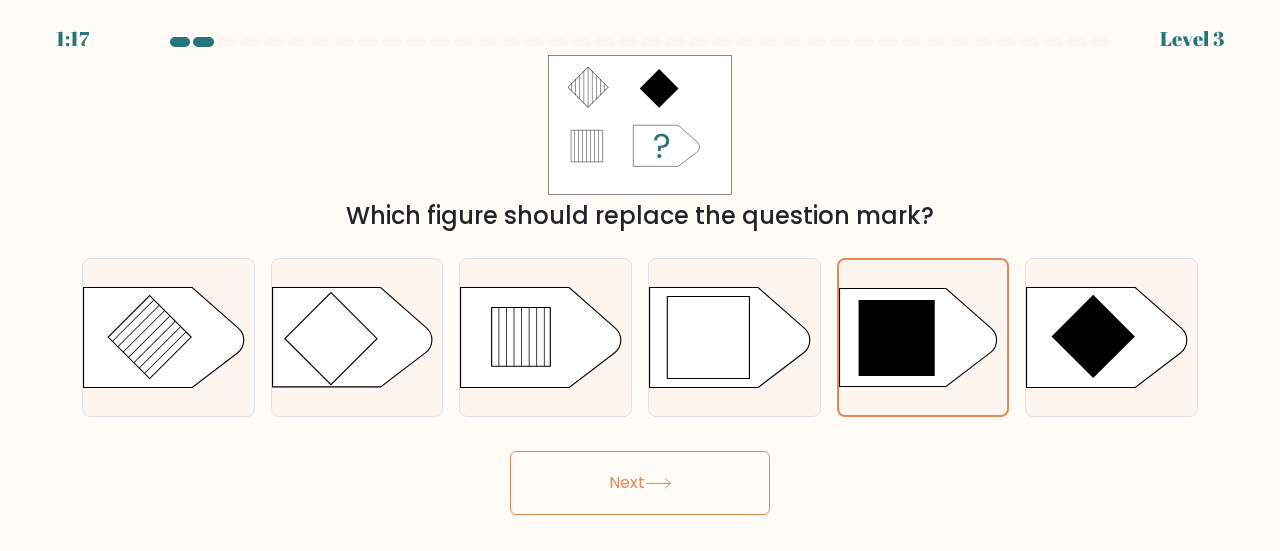 click 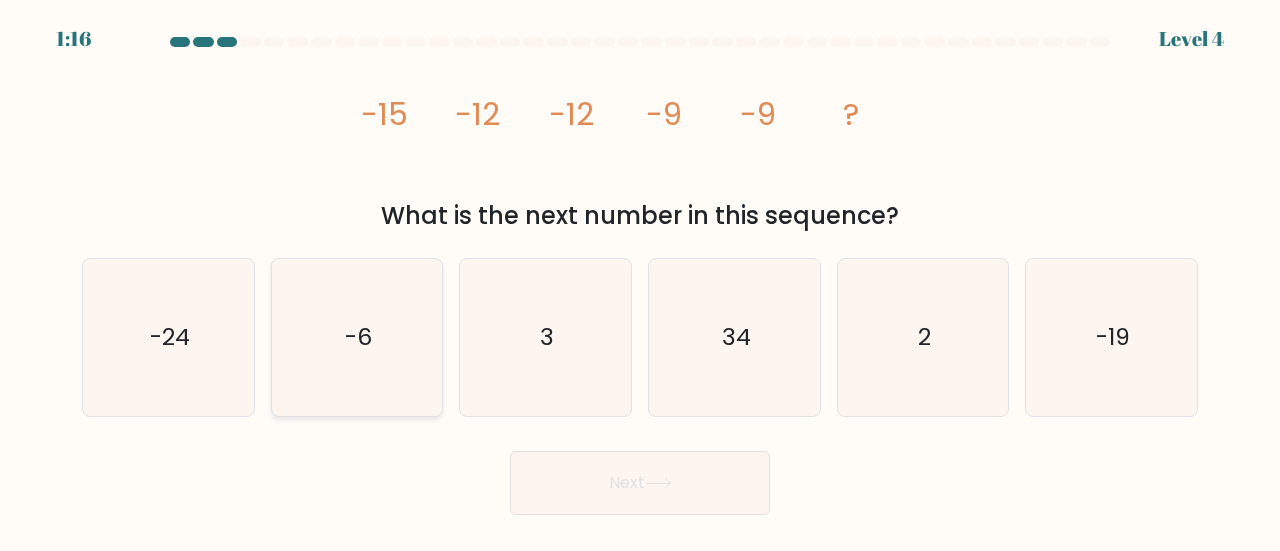 click on "-6" 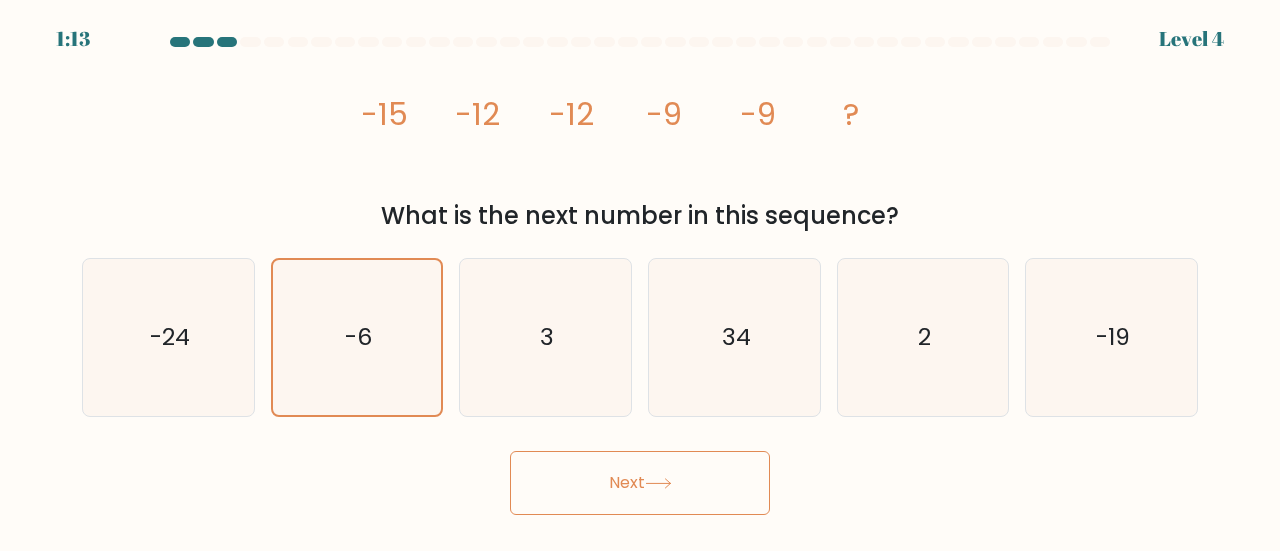 click on "Next" at bounding box center [640, 483] 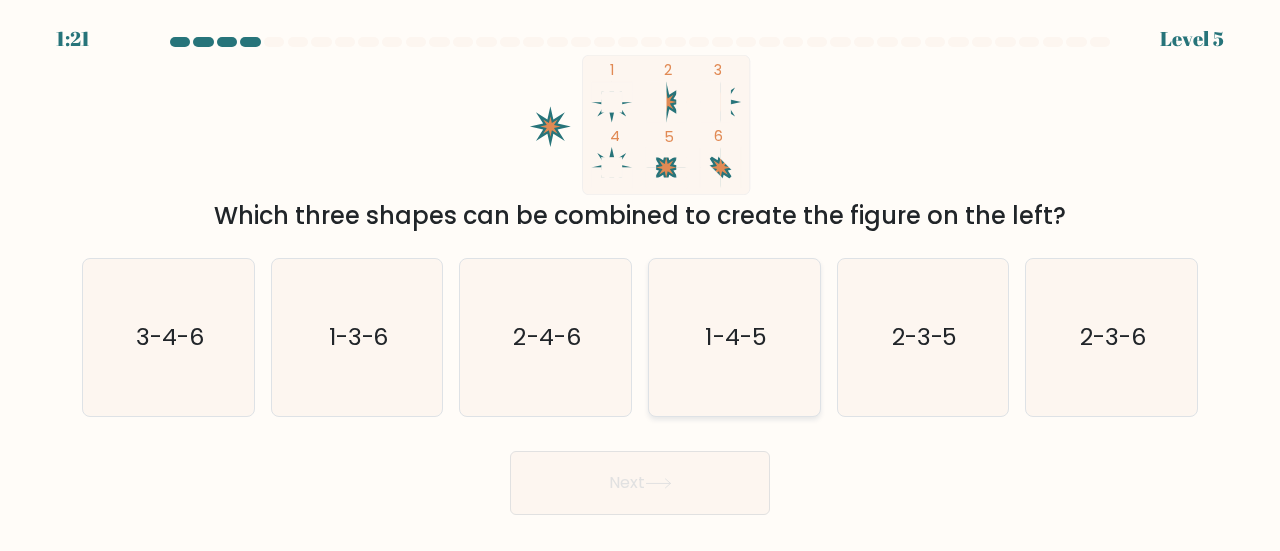 click on "1-4-5" 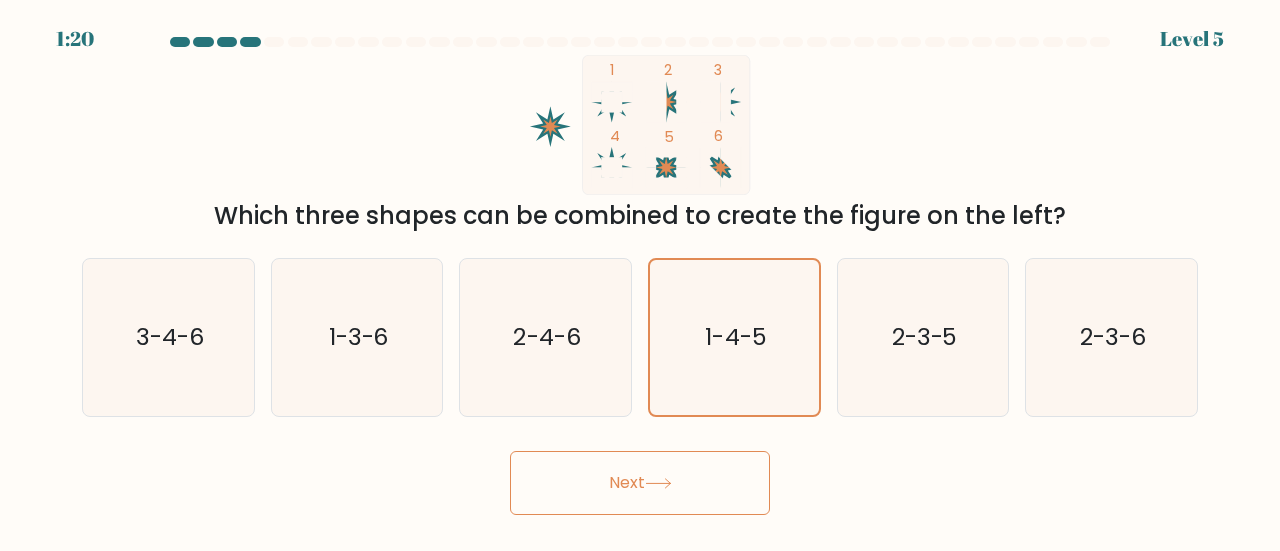 click on "Next" at bounding box center (640, 483) 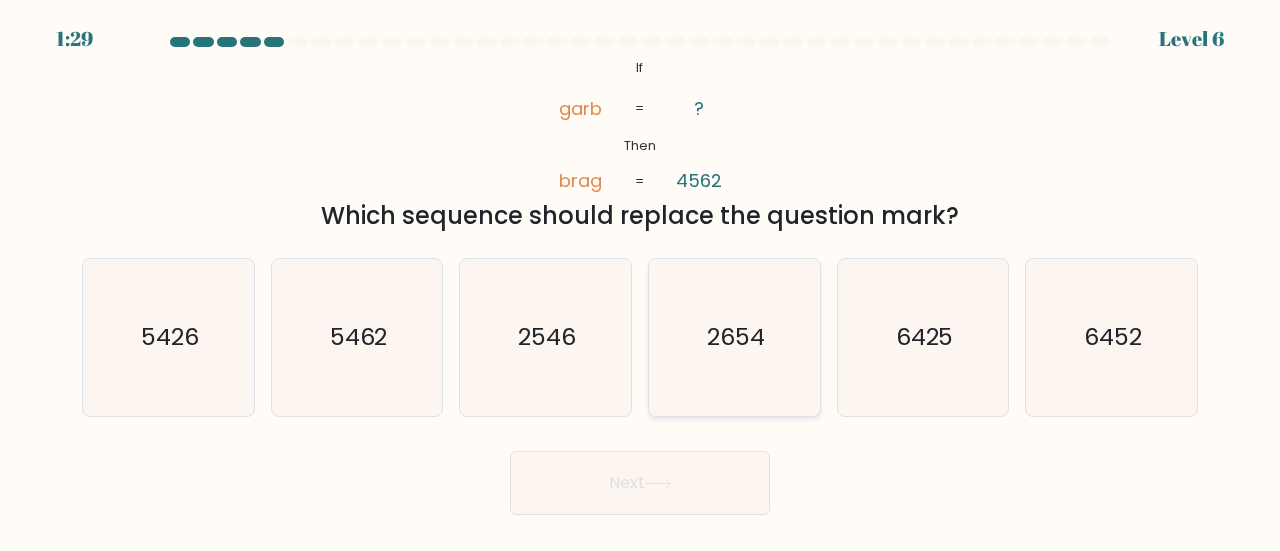 click on "2654" 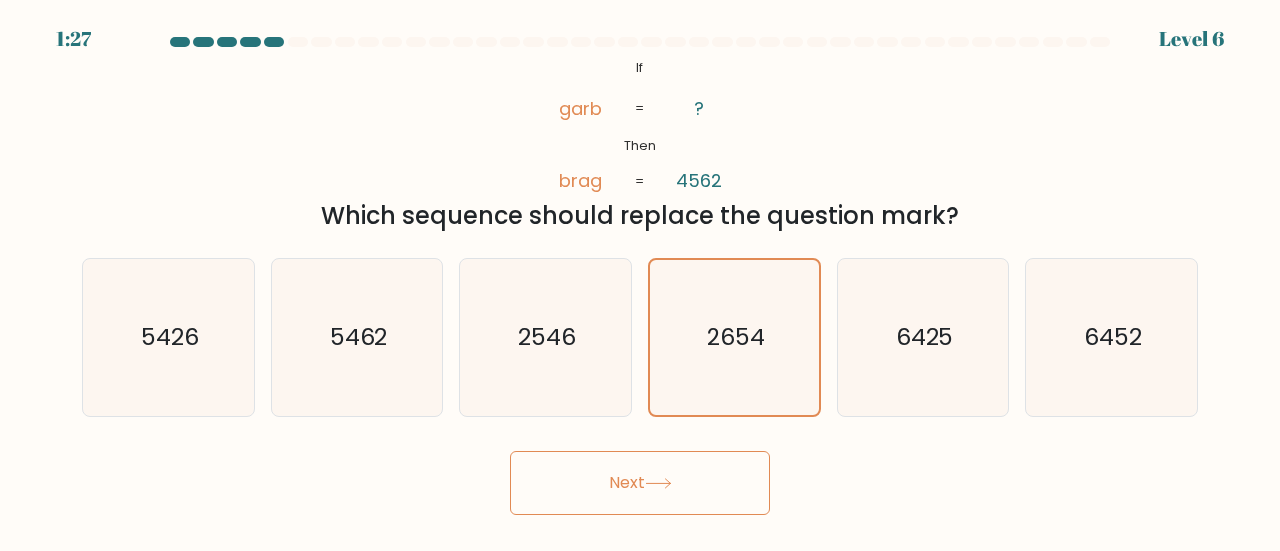 click on "Next" at bounding box center [640, 483] 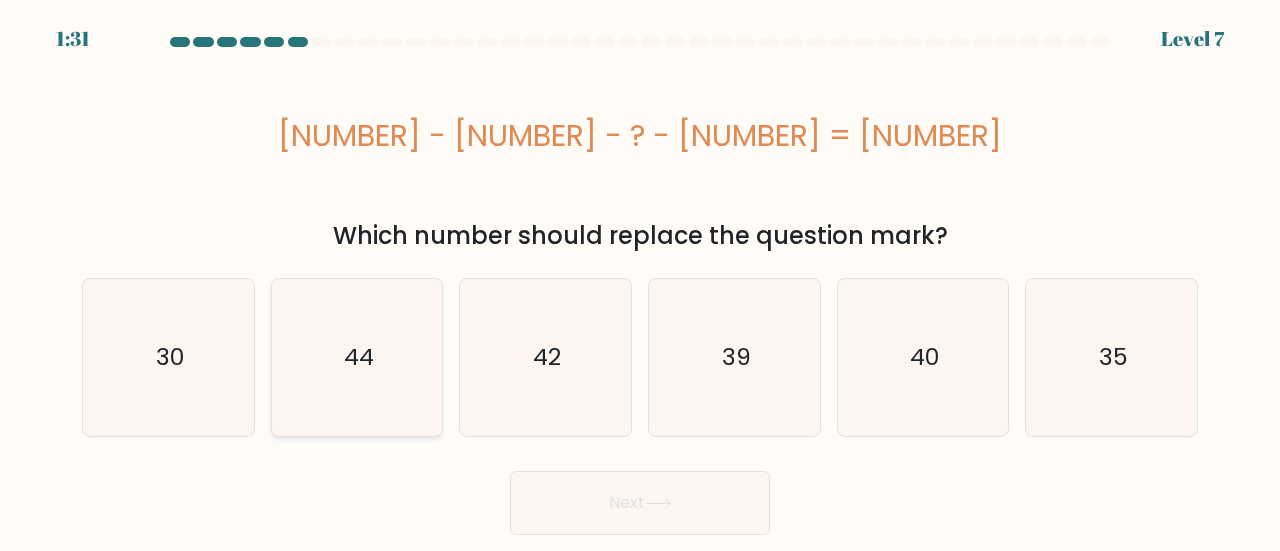 click on "44" 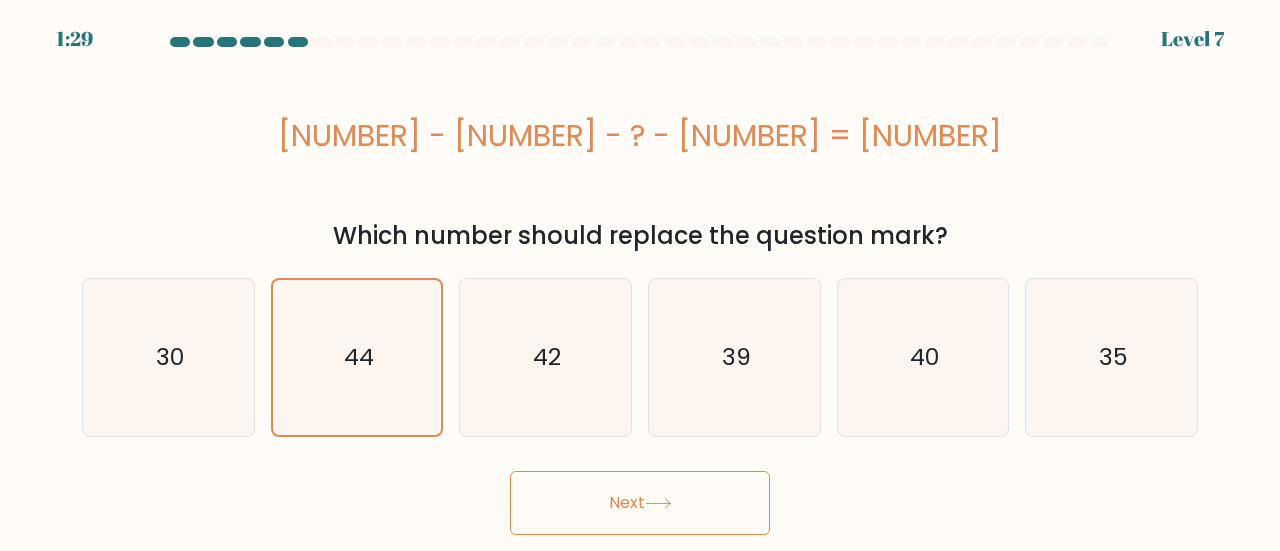click on "Next" at bounding box center (640, 503) 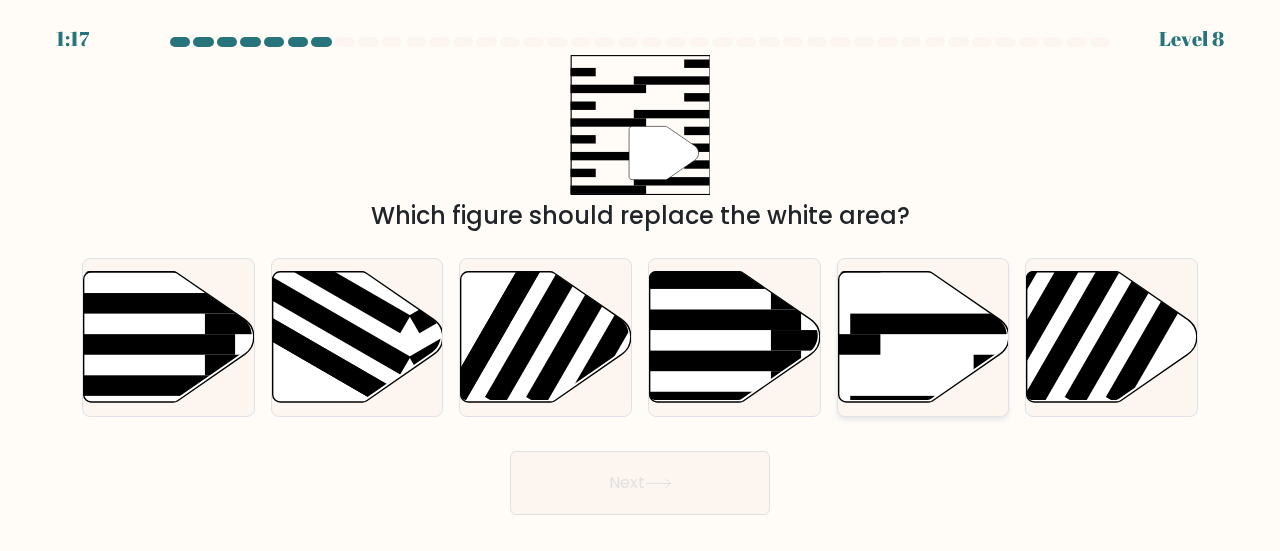 click 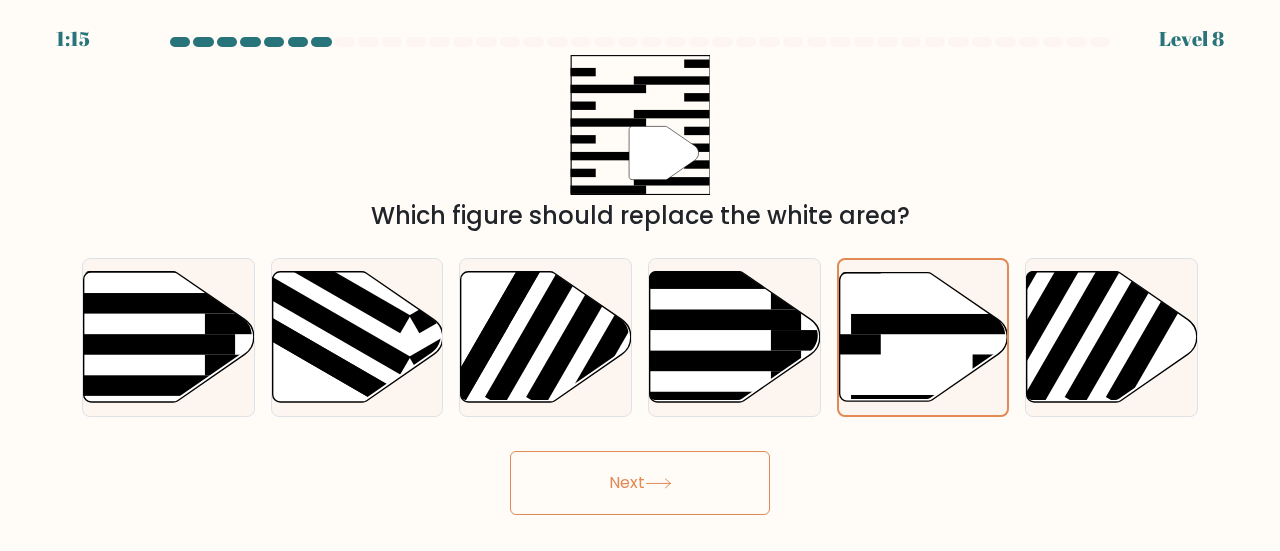 click on "Next" at bounding box center (640, 483) 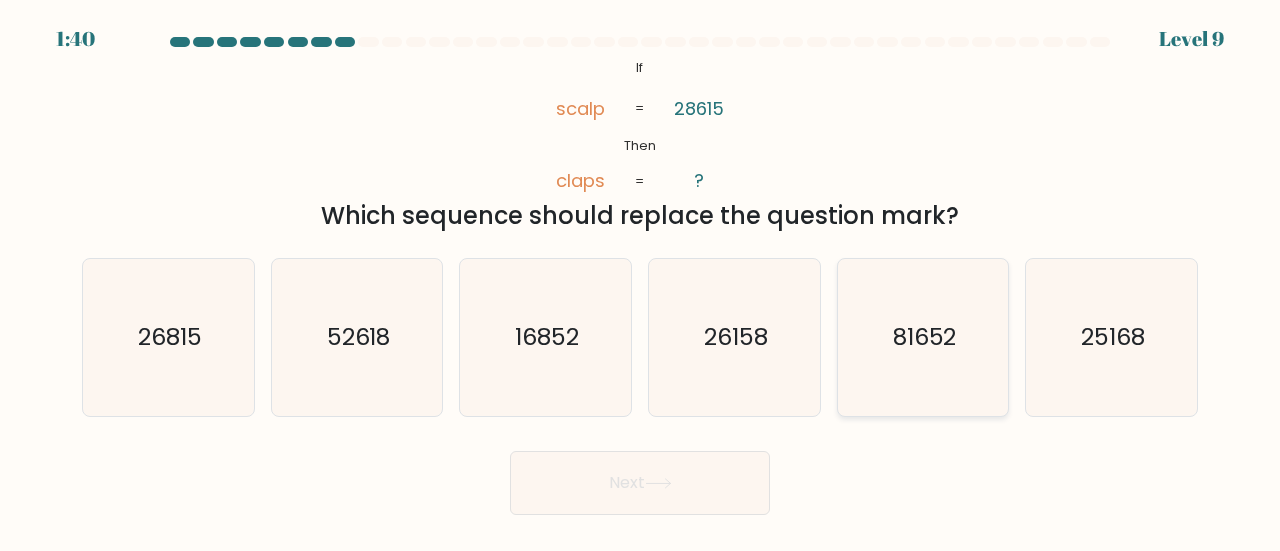 click on "81652" 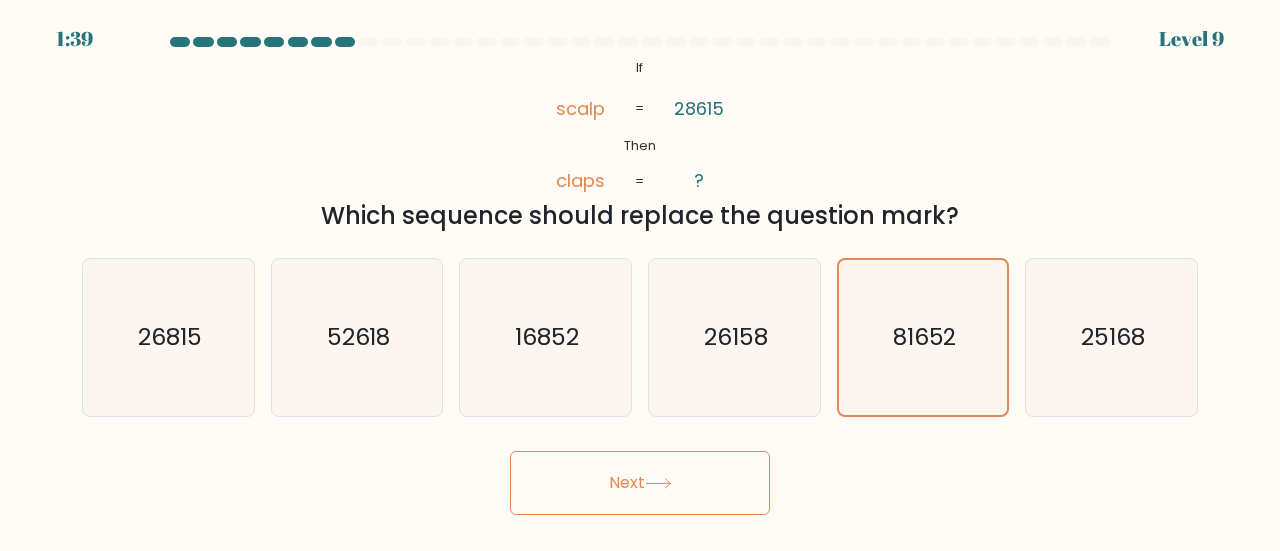 click on "Next" at bounding box center [640, 483] 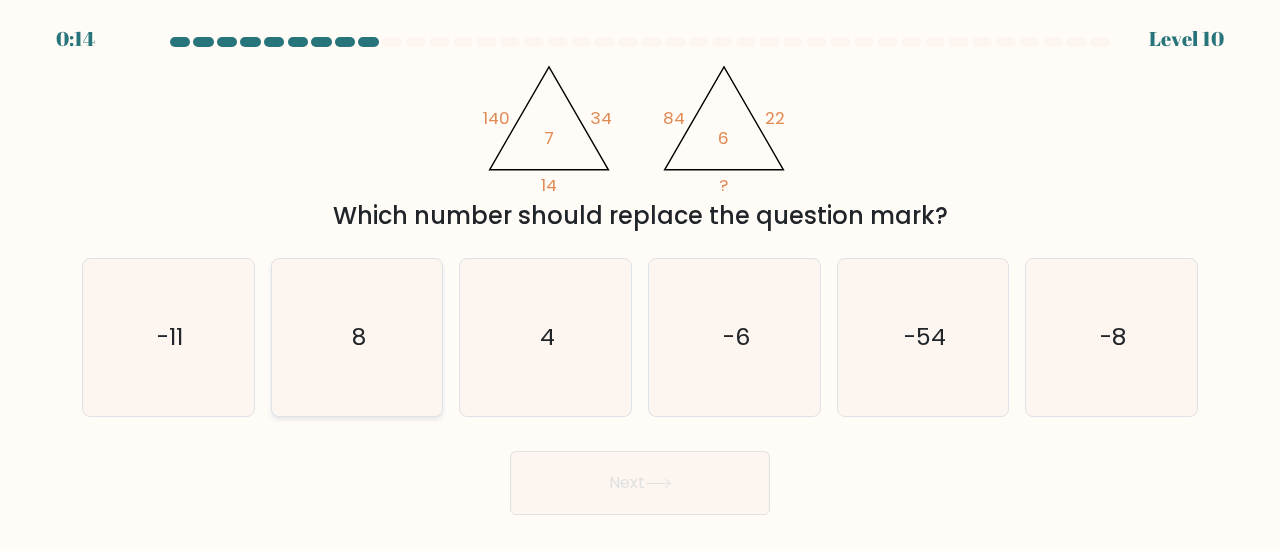 click on "8" 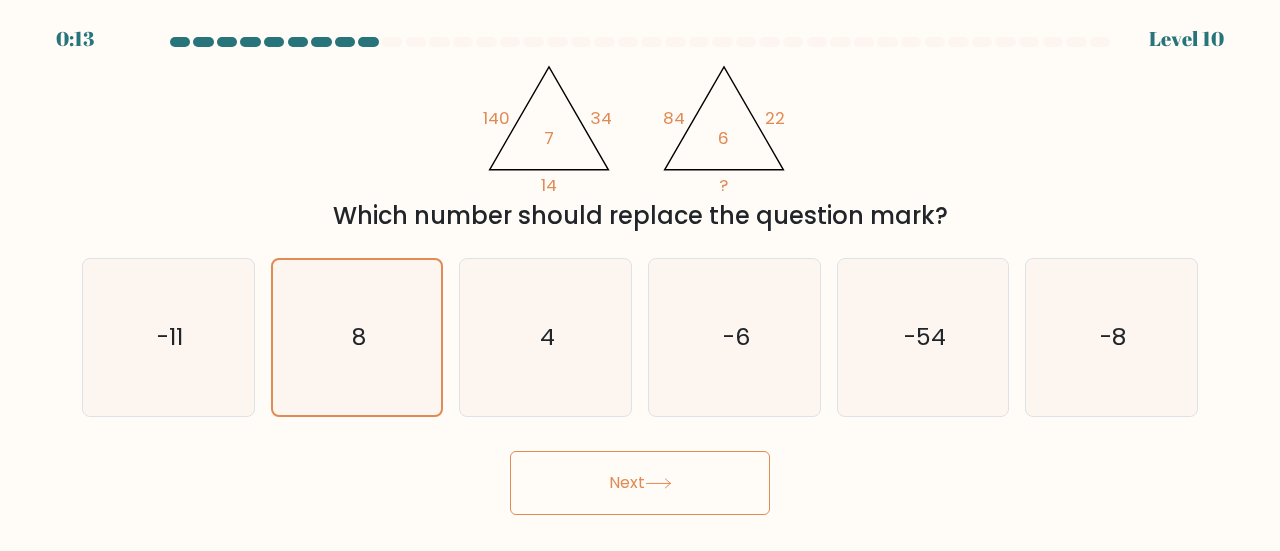 click on "Next" at bounding box center [640, 483] 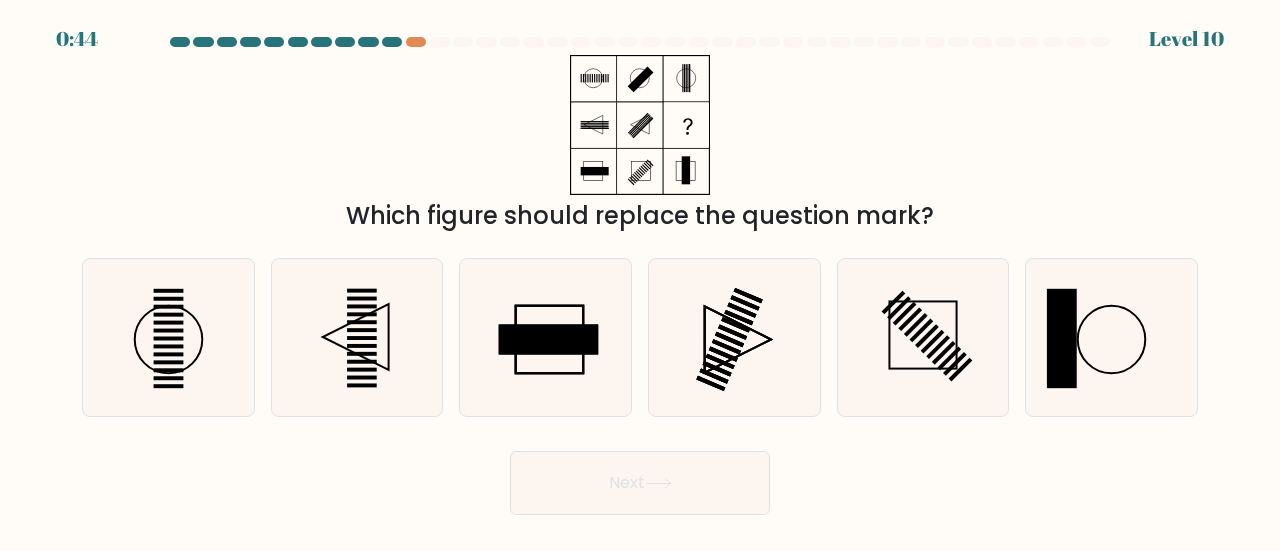 scroll, scrollTop: 0, scrollLeft: 0, axis: both 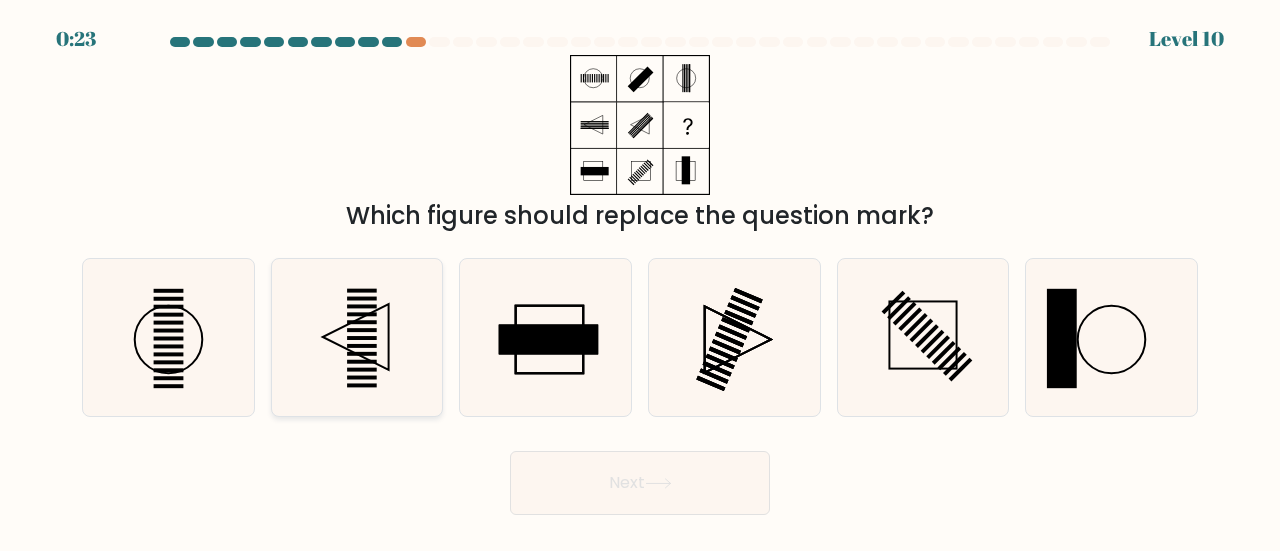 click 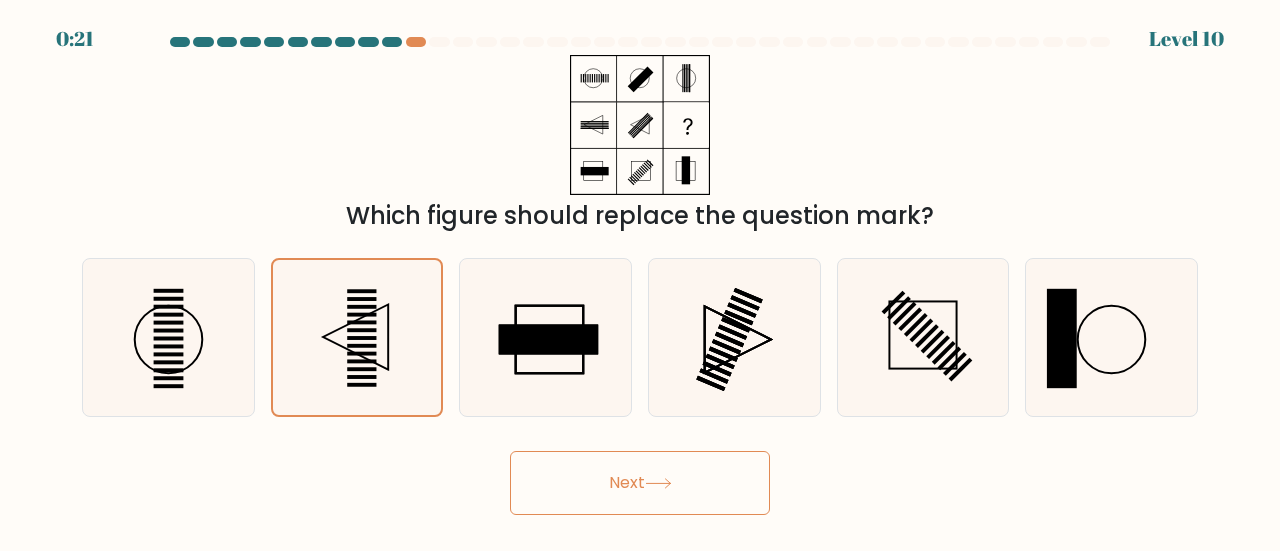 click on "Next" at bounding box center (640, 483) 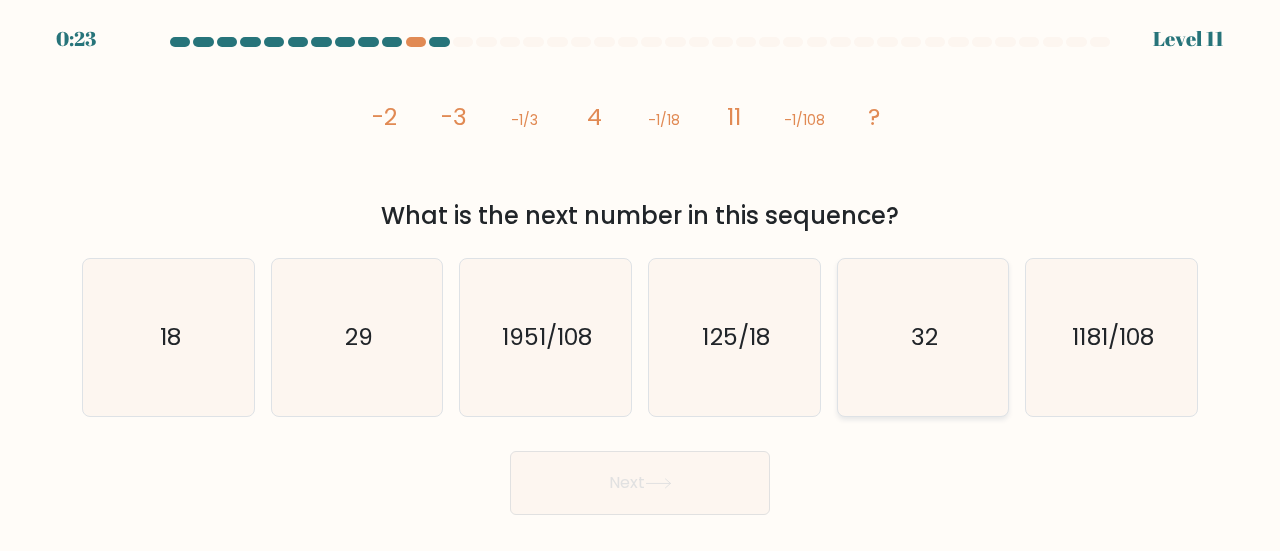 click on "32" 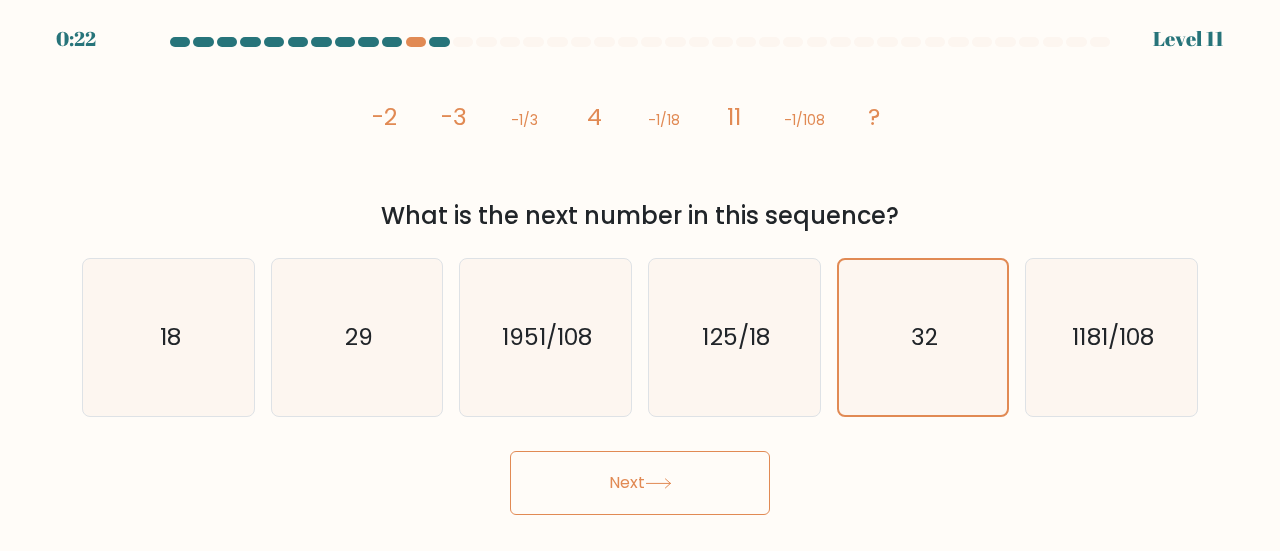 click on "Next" at bounding box center (640, 483) 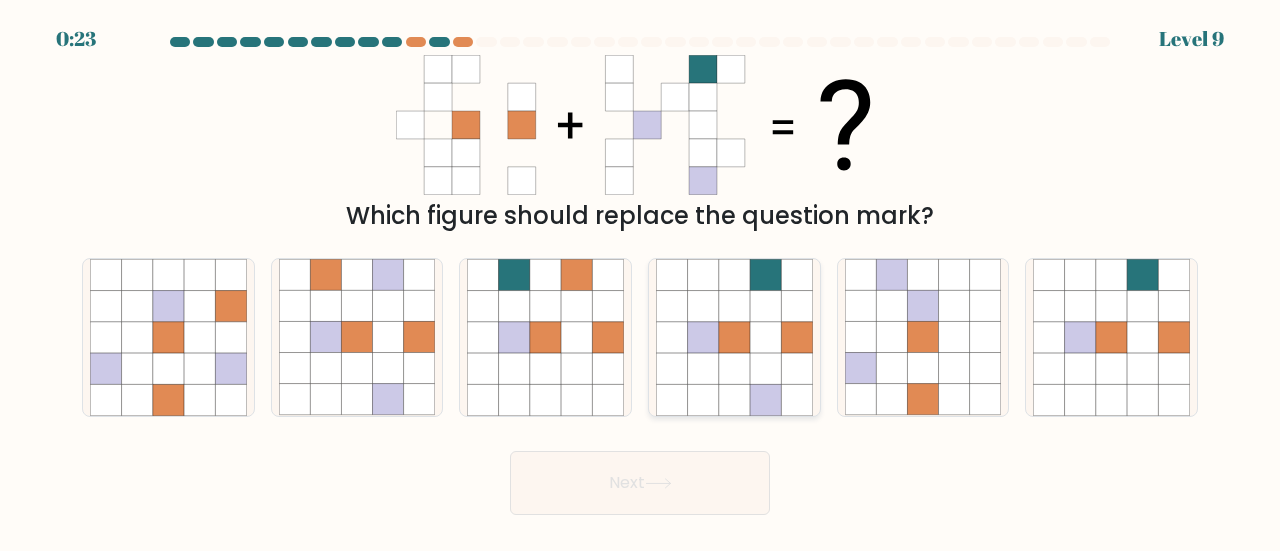 click 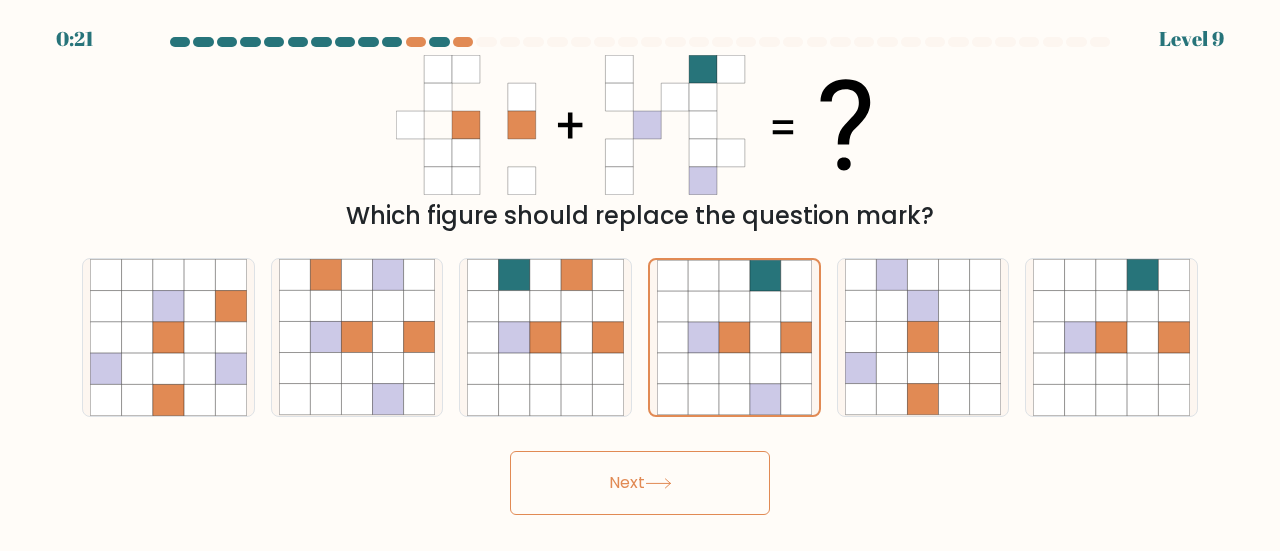 click on "Next" at bounding box center (640, 483) 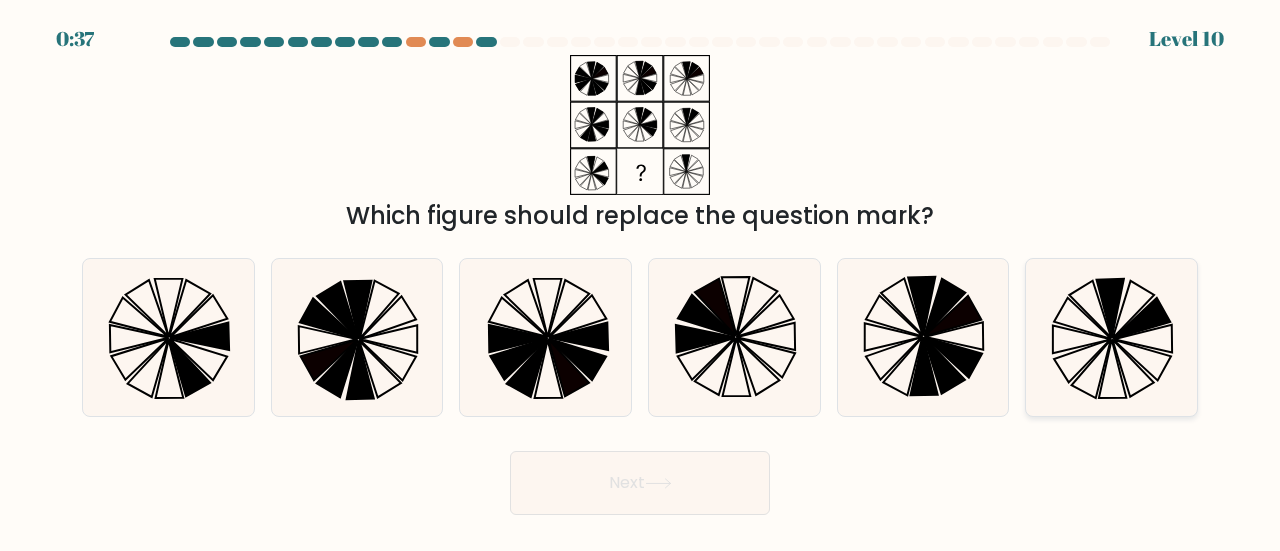 click 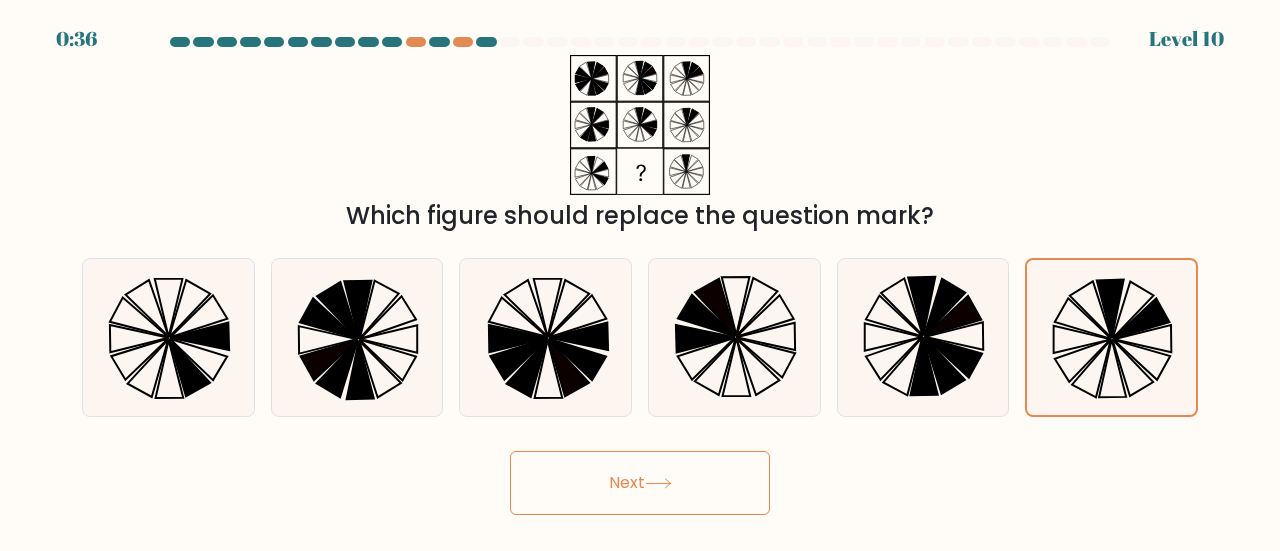 click on "Next" at bounding box center (640, 483) 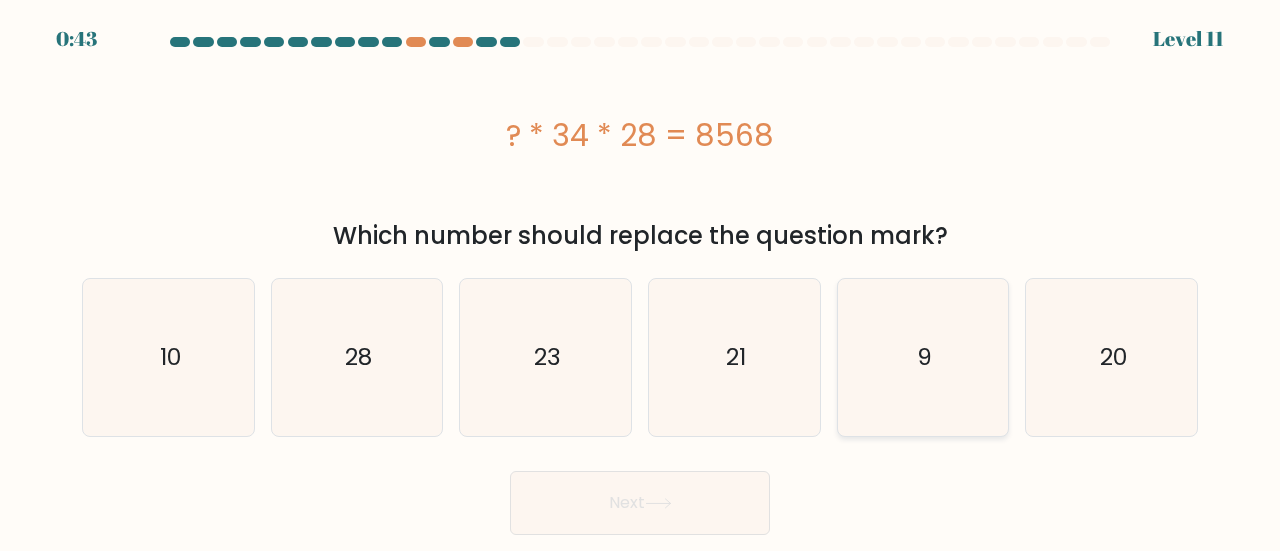 click on "9" 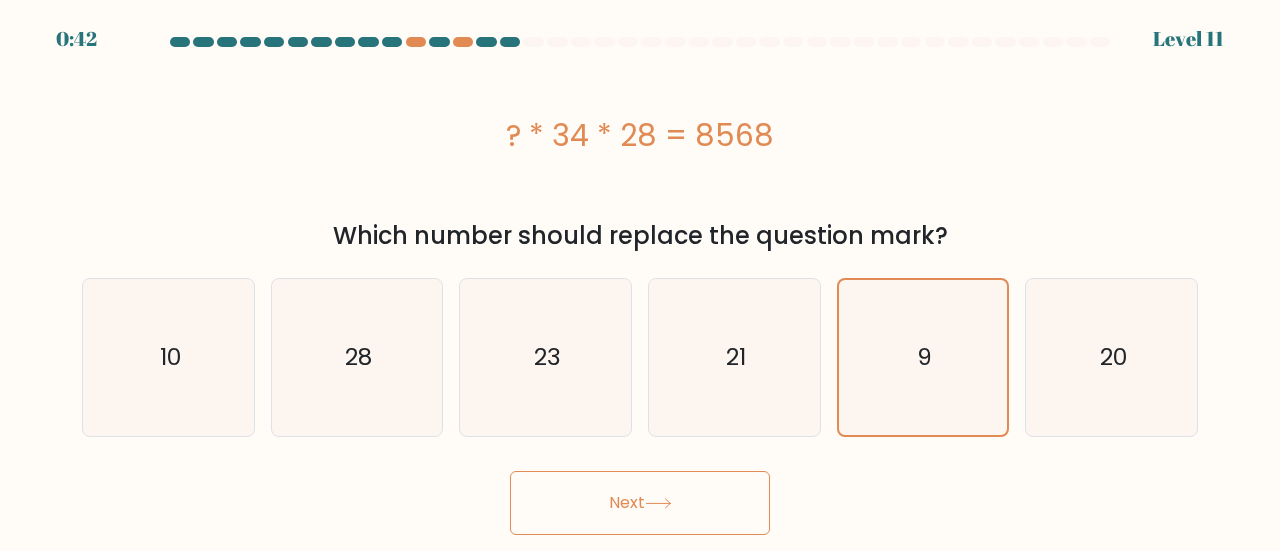 click on "Next" at bounding box center [640, 503] 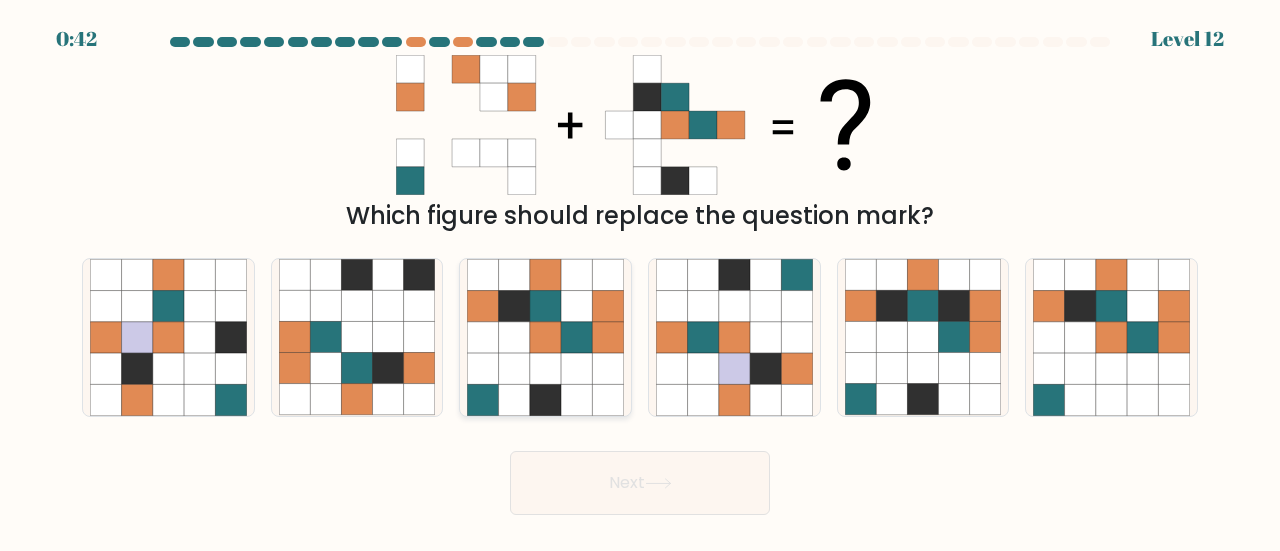 click 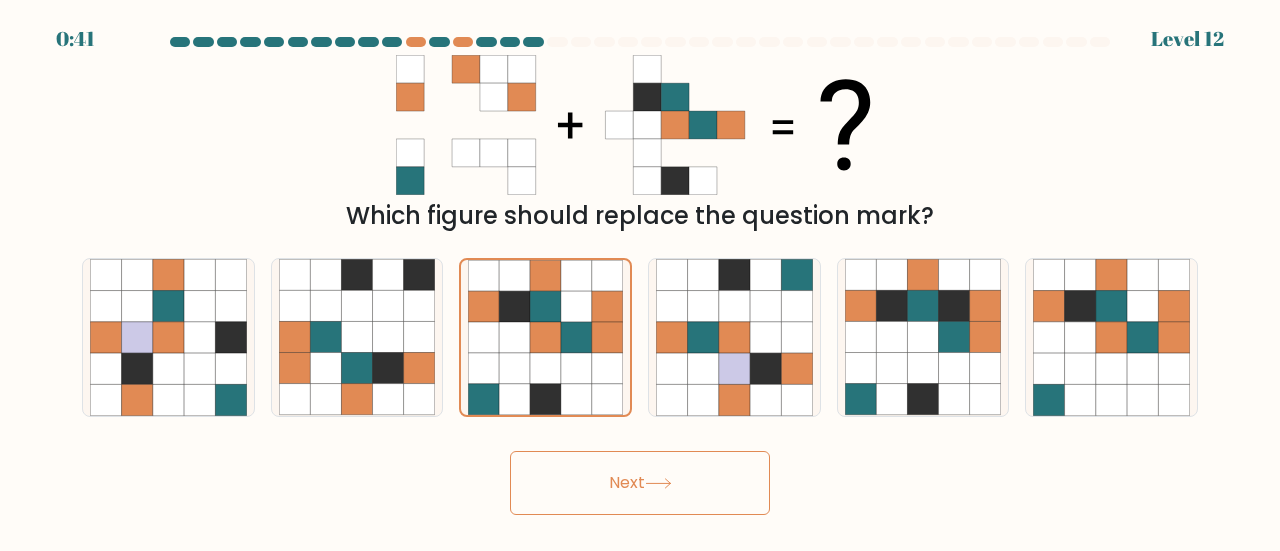 click on "Next" at bounding box center (640, 483) 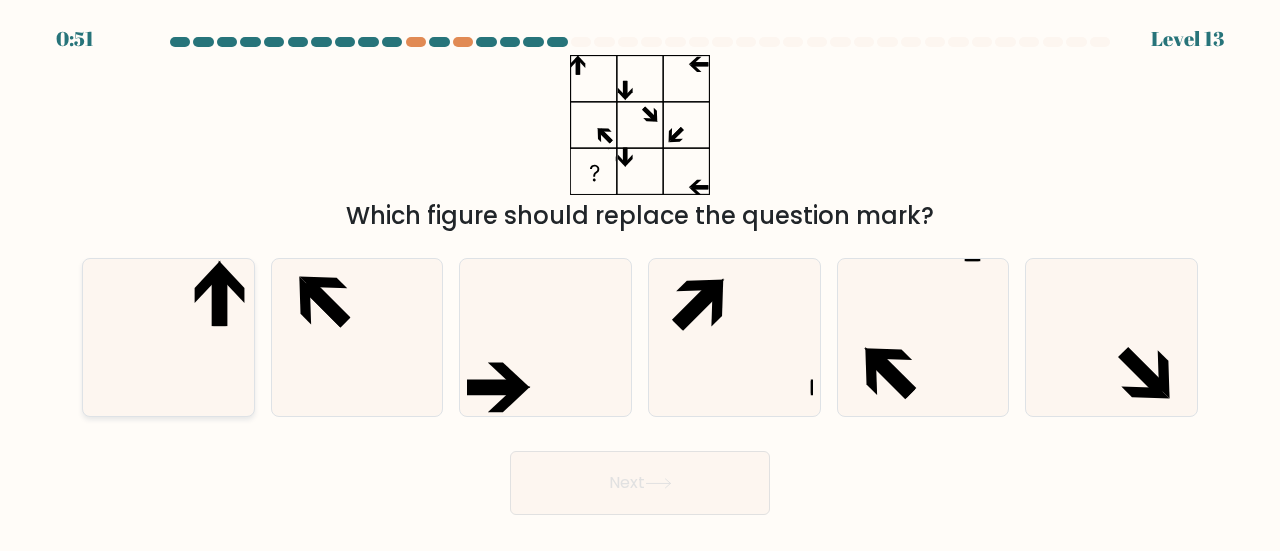 click 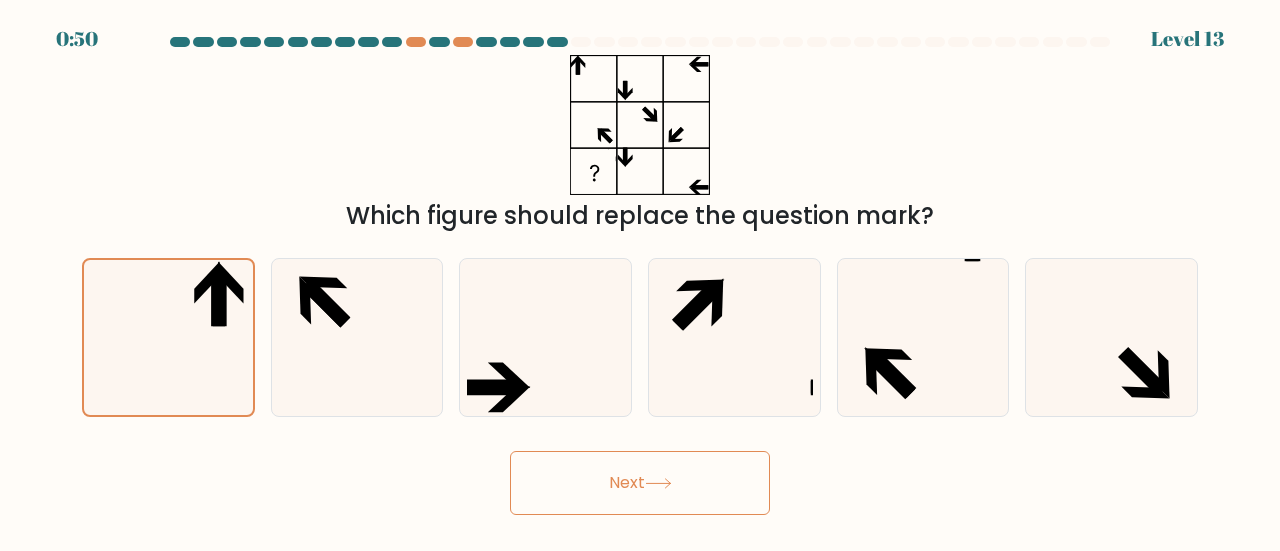 click on "Next" at bounding box center (640, 483) 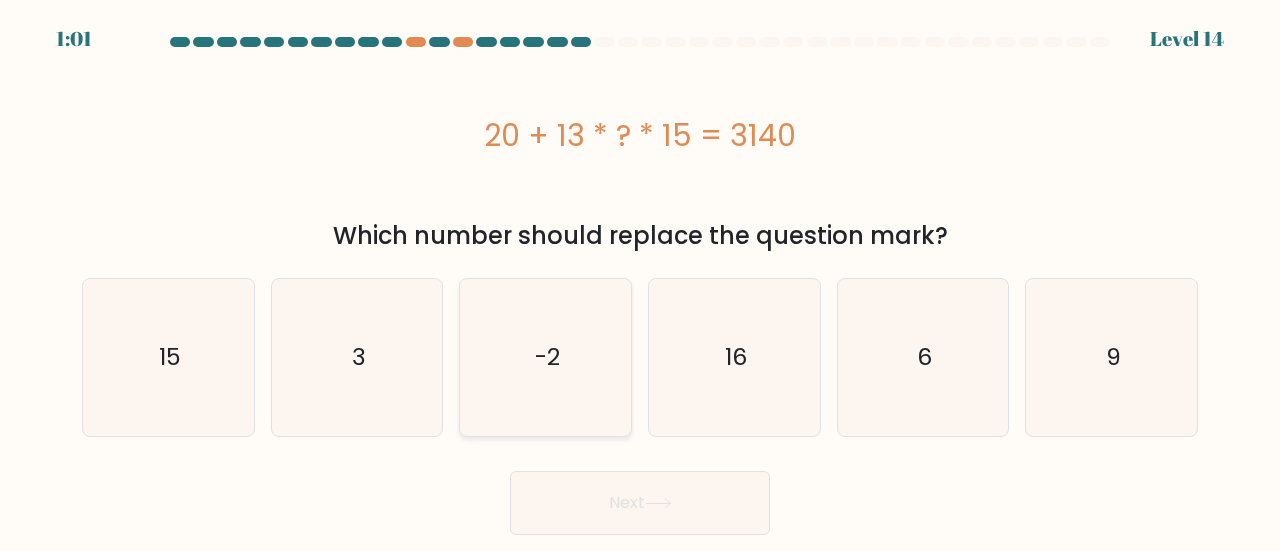 click on "-2" 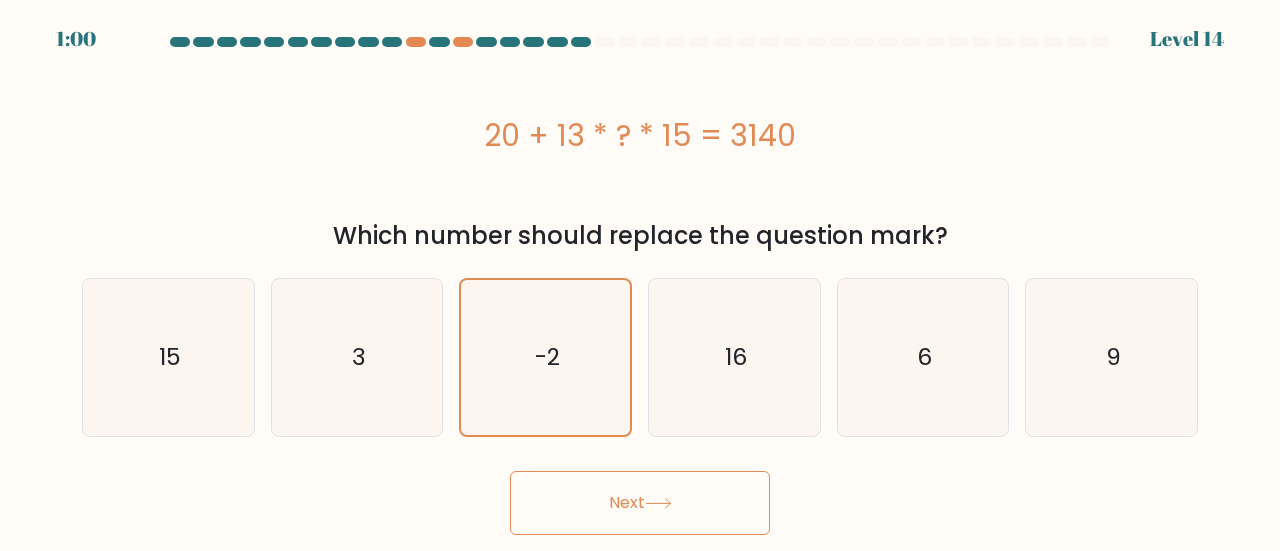 click on "Next" at bounding box center (640, 503) 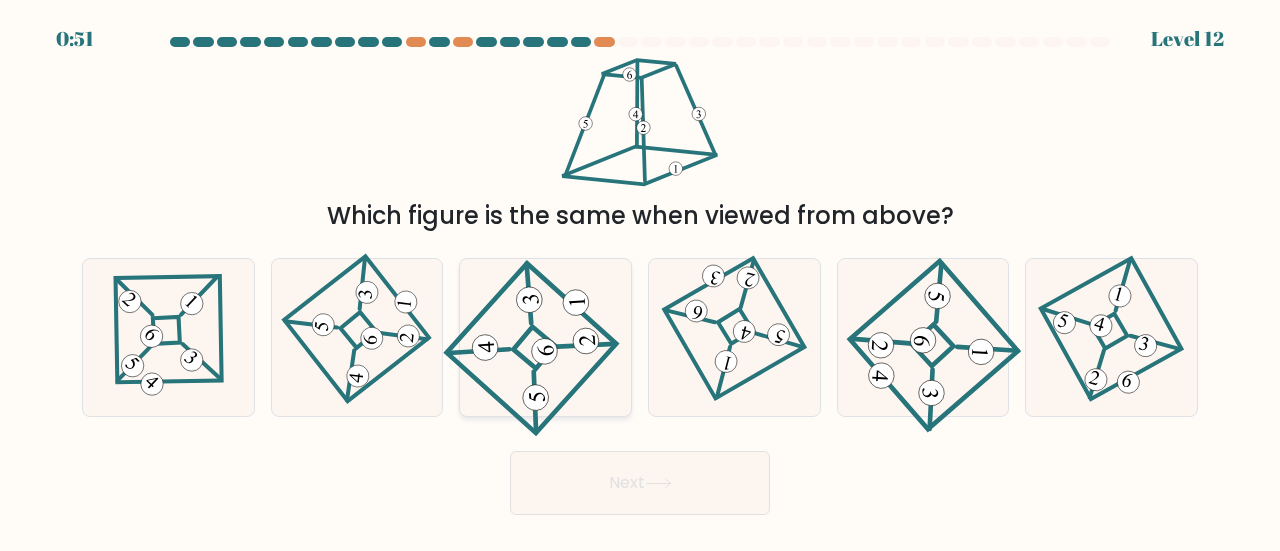 click 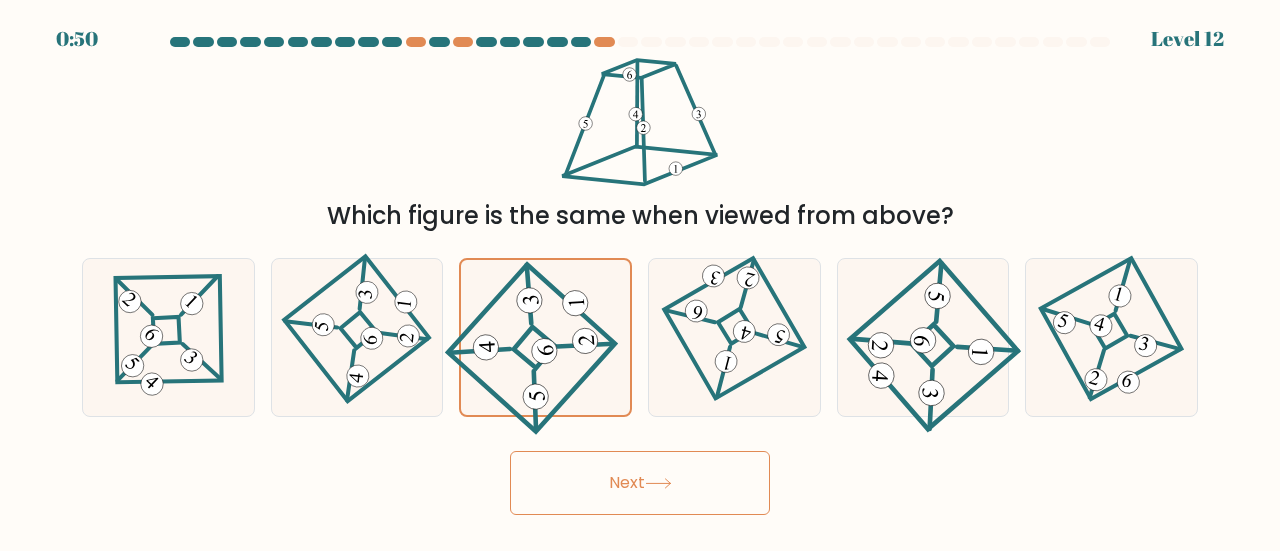 click on "Next" at bounding box center [640, 483] 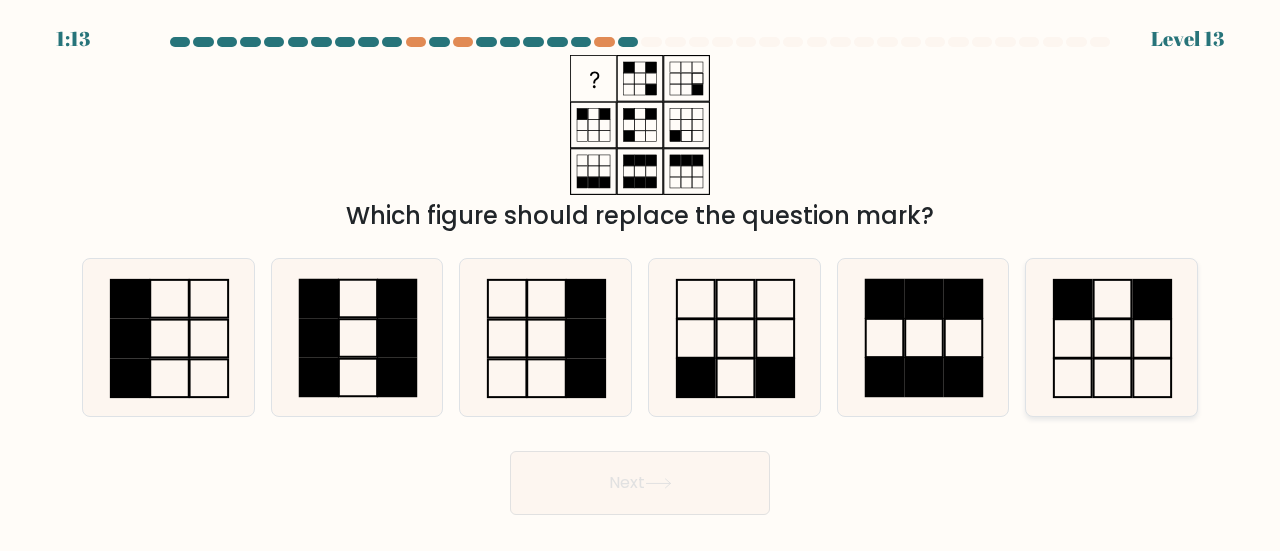 click 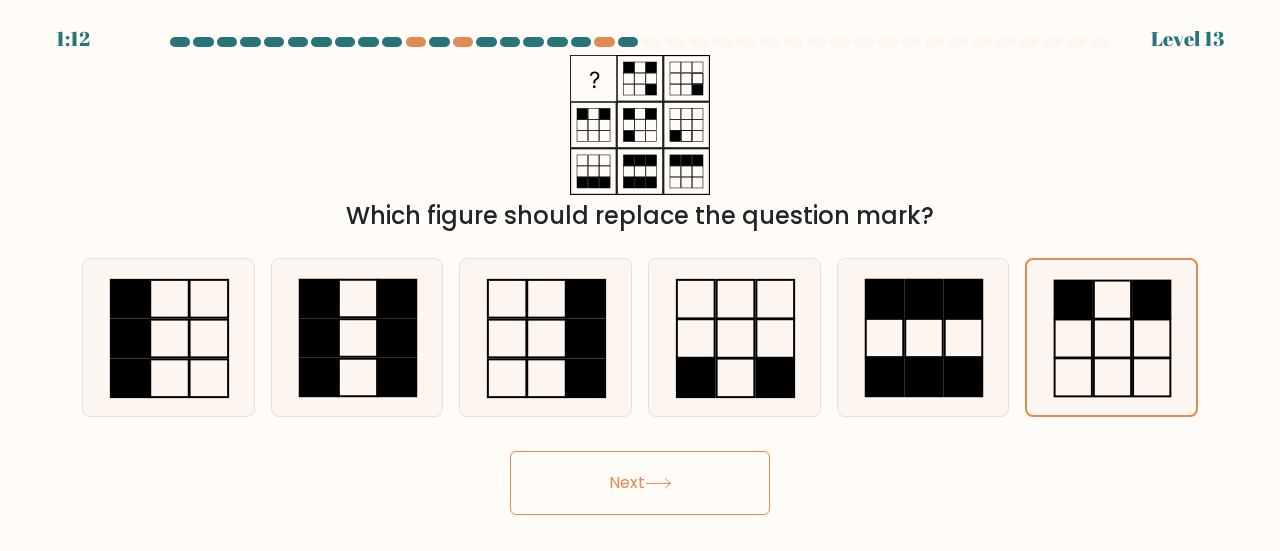 click on "Next" at bounding box center [640, 483] 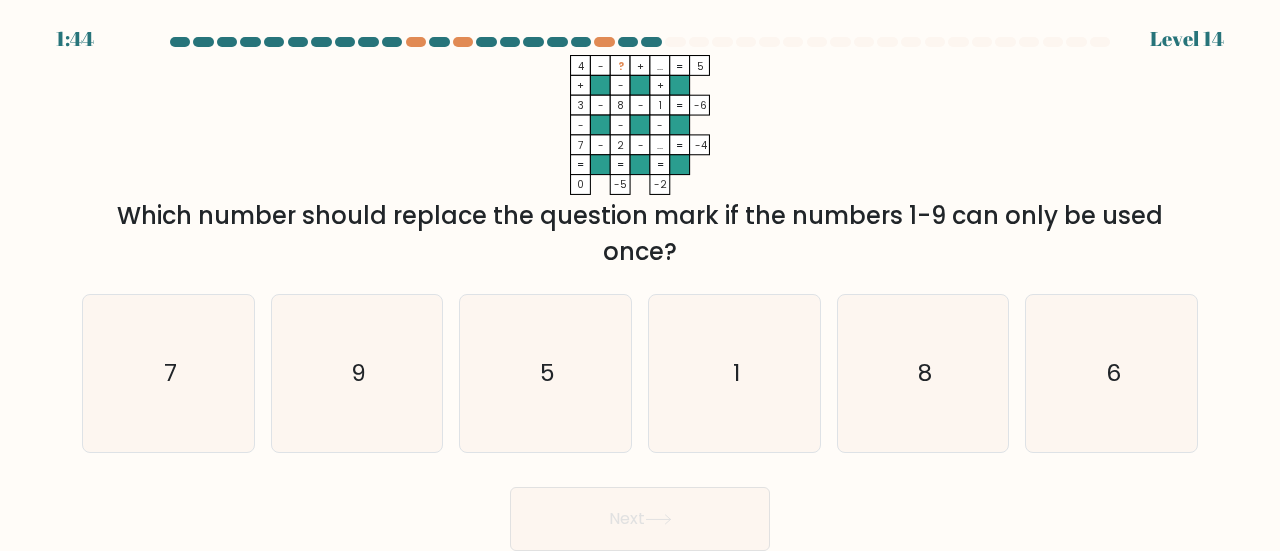 click at bounding box center [640, 294] 